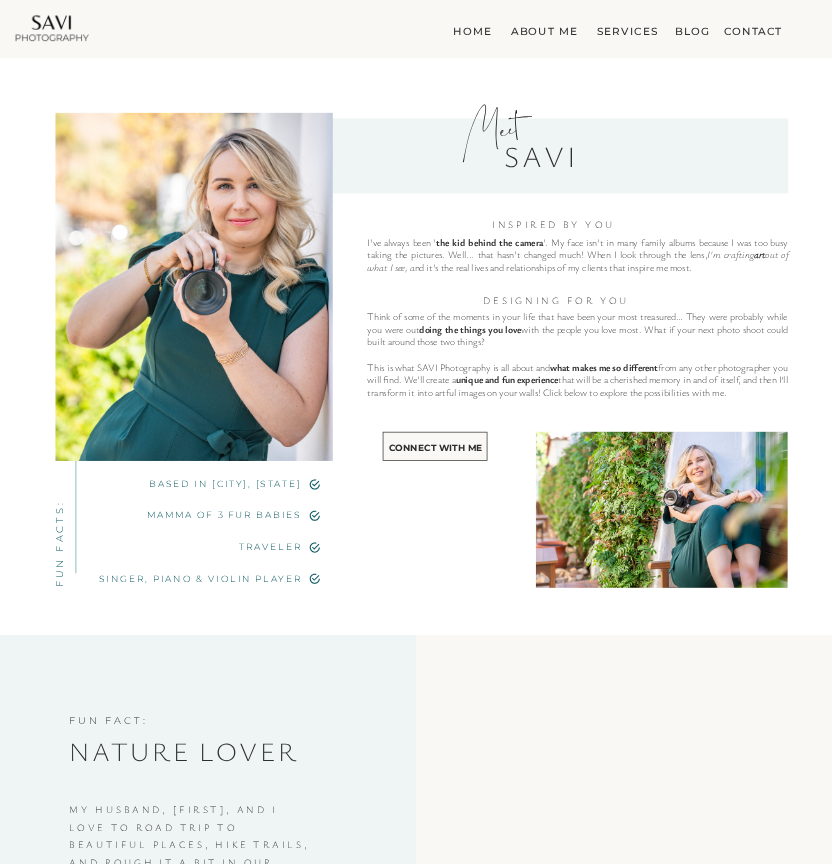 scroll, scrollTop: 0, scrollLeft: 0, axis: both 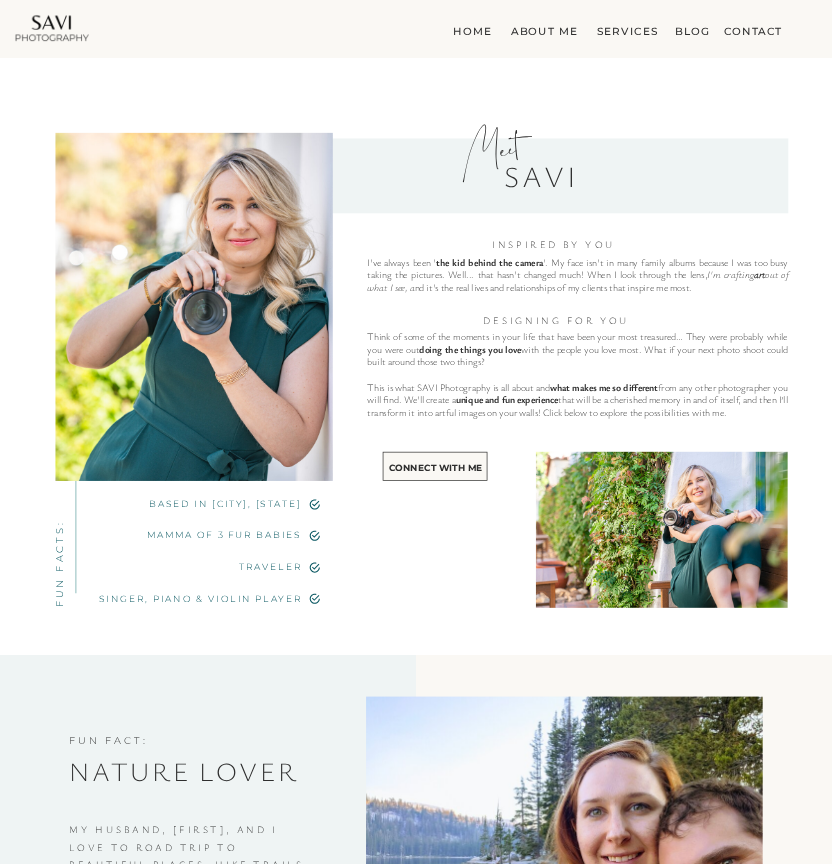 click on "about me" at bounding box center [540, 29] 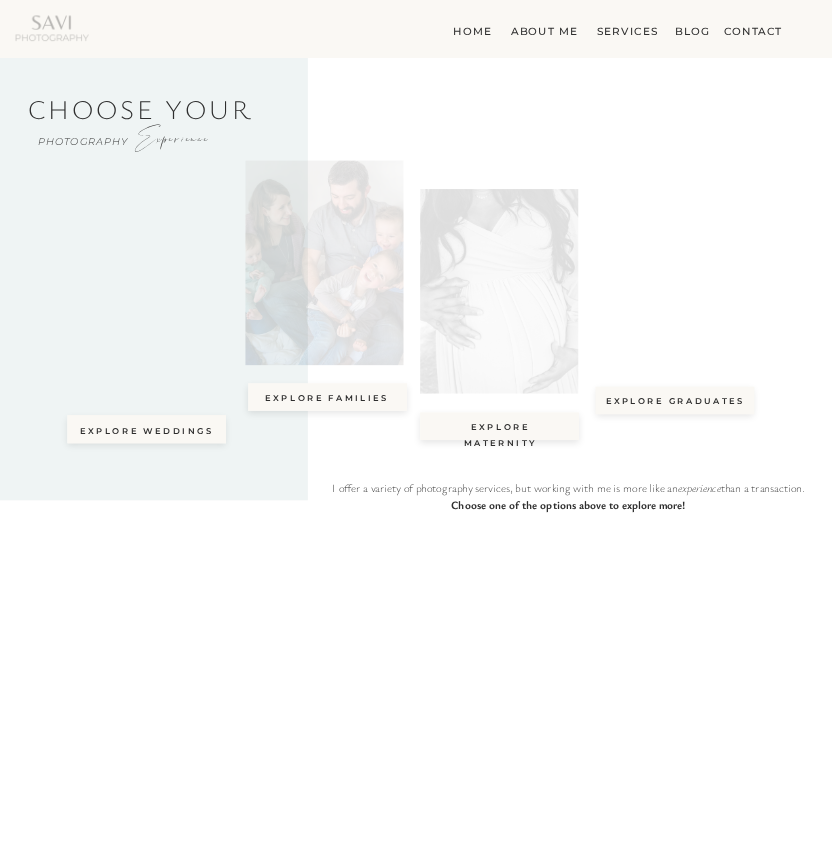 scroll, scrollTop: 0, scrollLeft: 0, axis: both 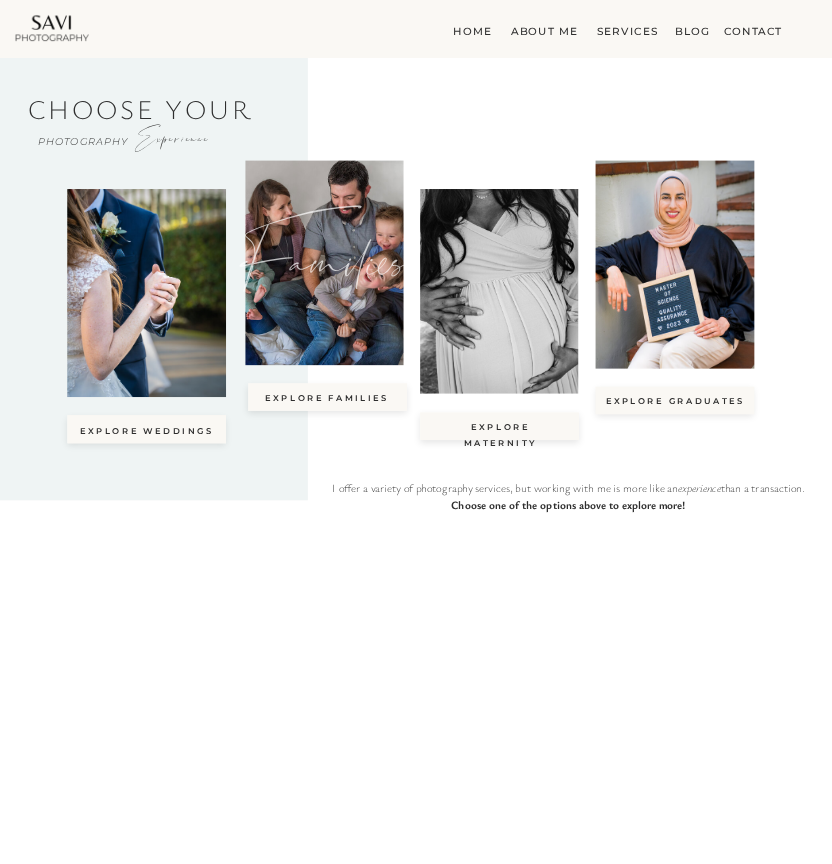 click on "Families" at bounding box center (322, 258) 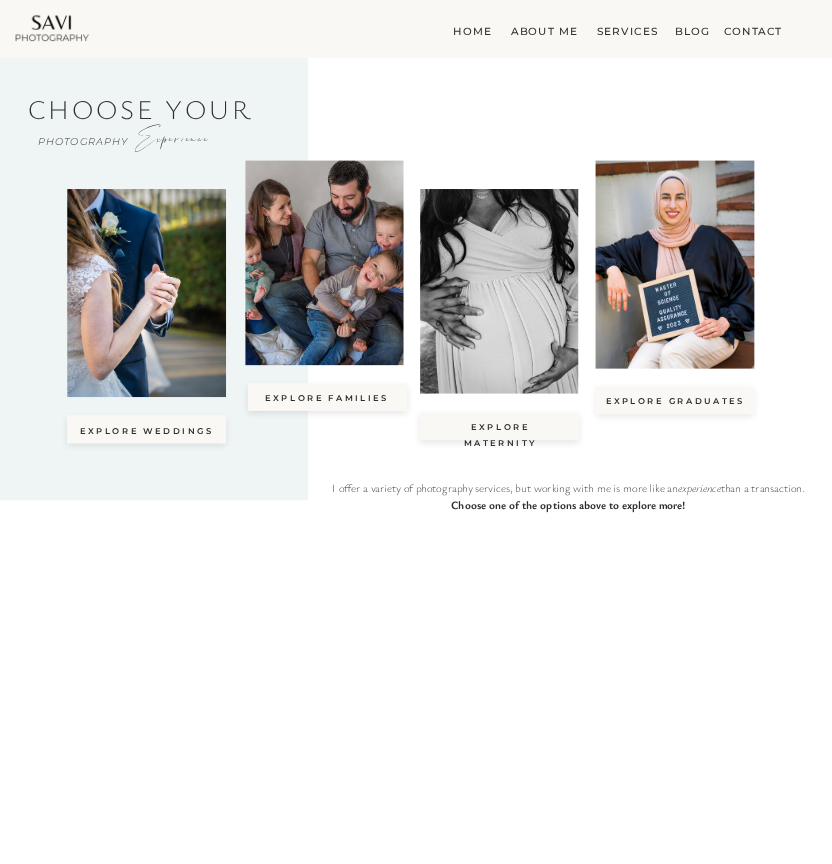 click on "explore Families" at bounding box center [327, 397] 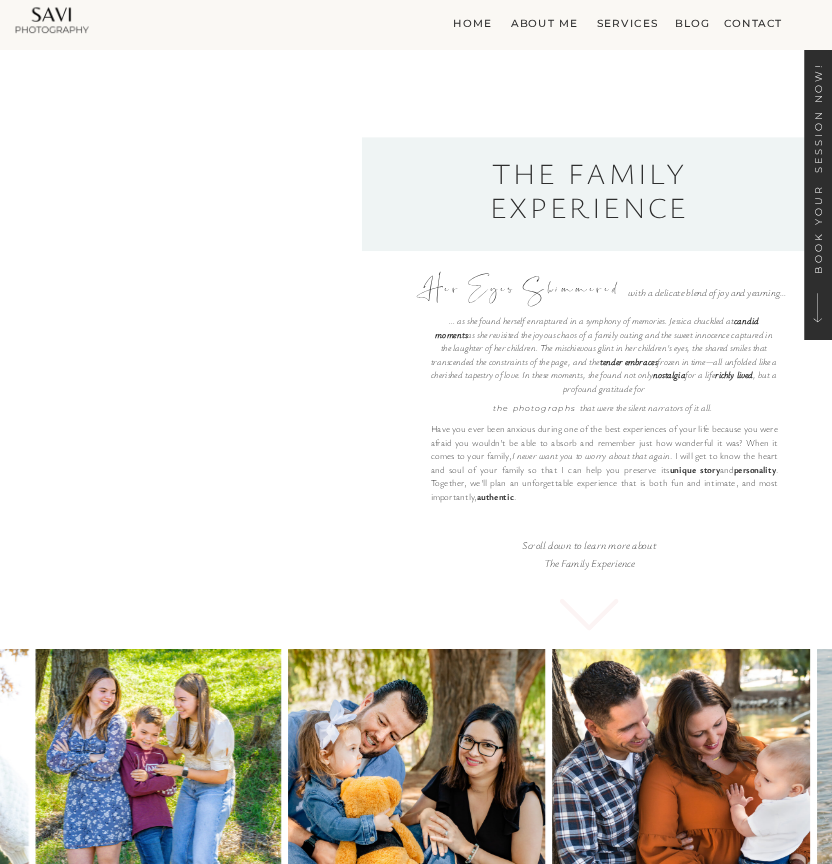 scroll, scrollTop: 0, scrollLeft: 0, axis: both 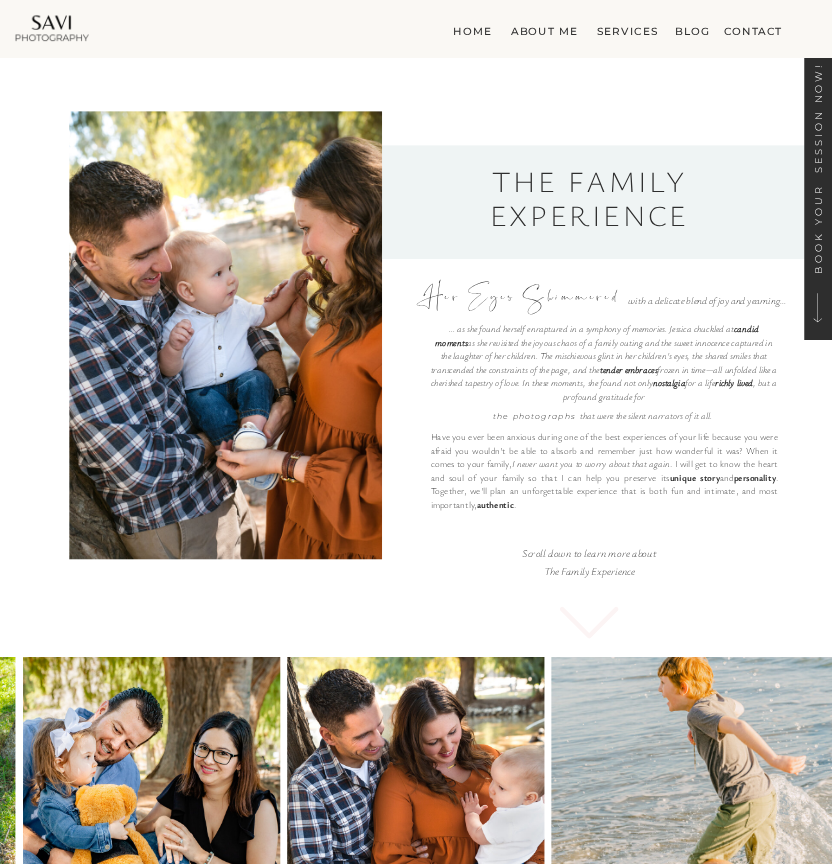 click on "Services" at bounding box center [627, 29] 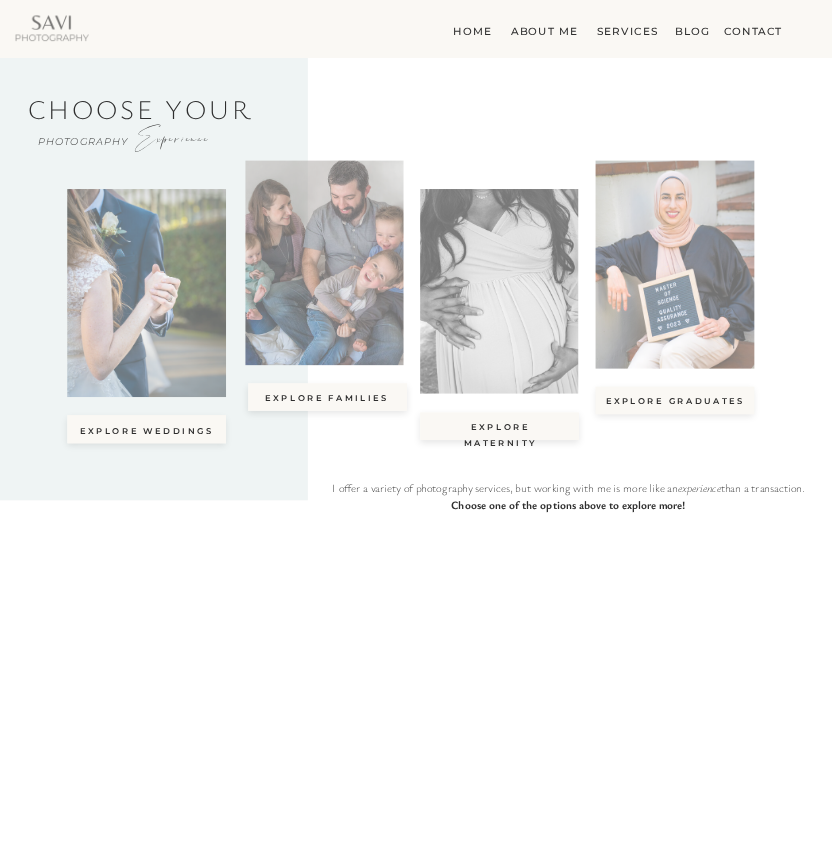 scroll, scrollTop: 0, scrollLeft: 0, axis: both 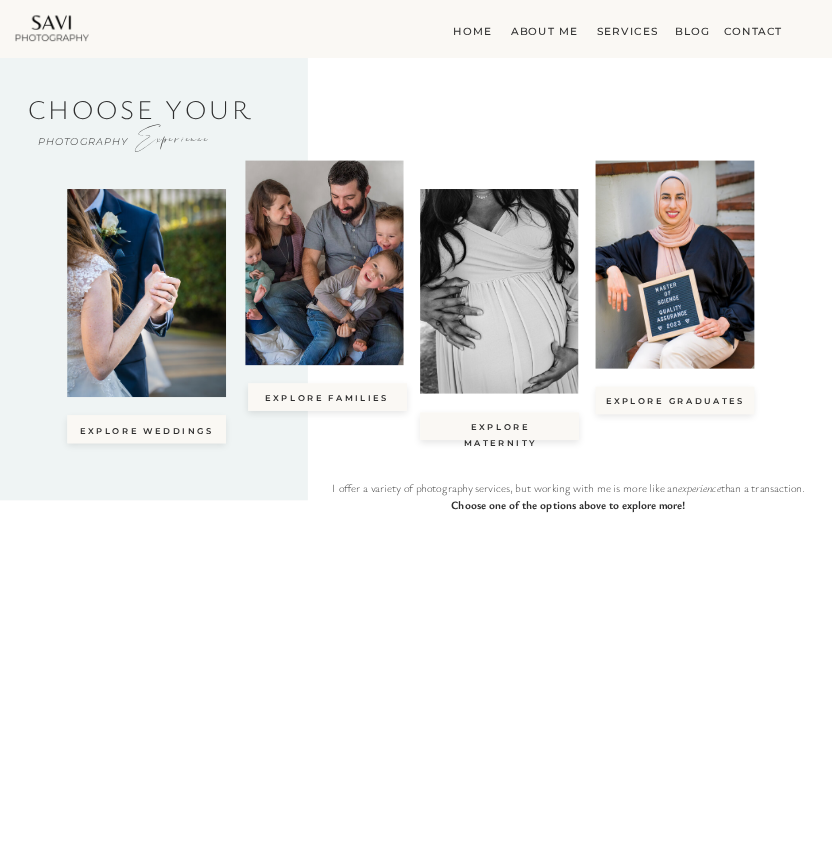 click on "about me" at bounding box center (540, 29) 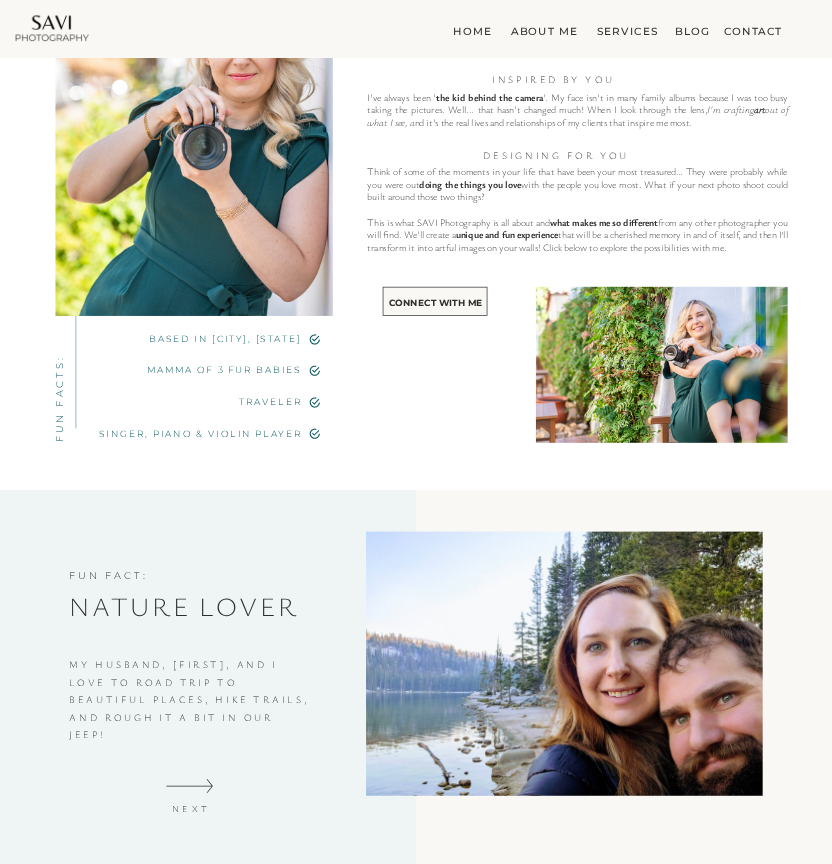scroll, scrollTop: 0, scrollLeft: 0, axis: both 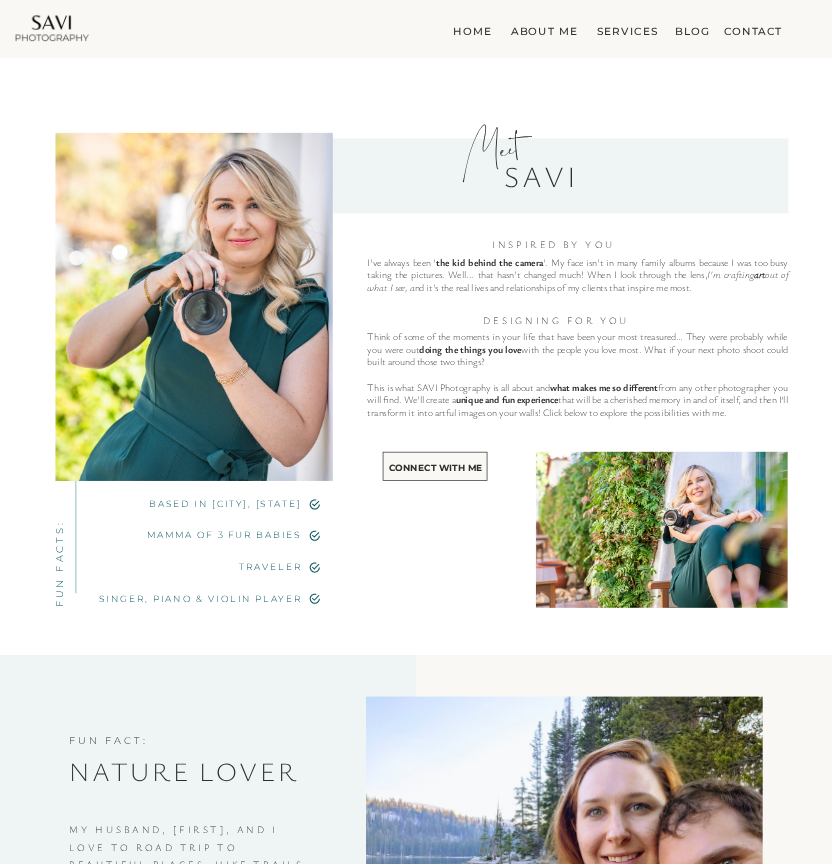 click on "about me" at bounding box center (540, 29) 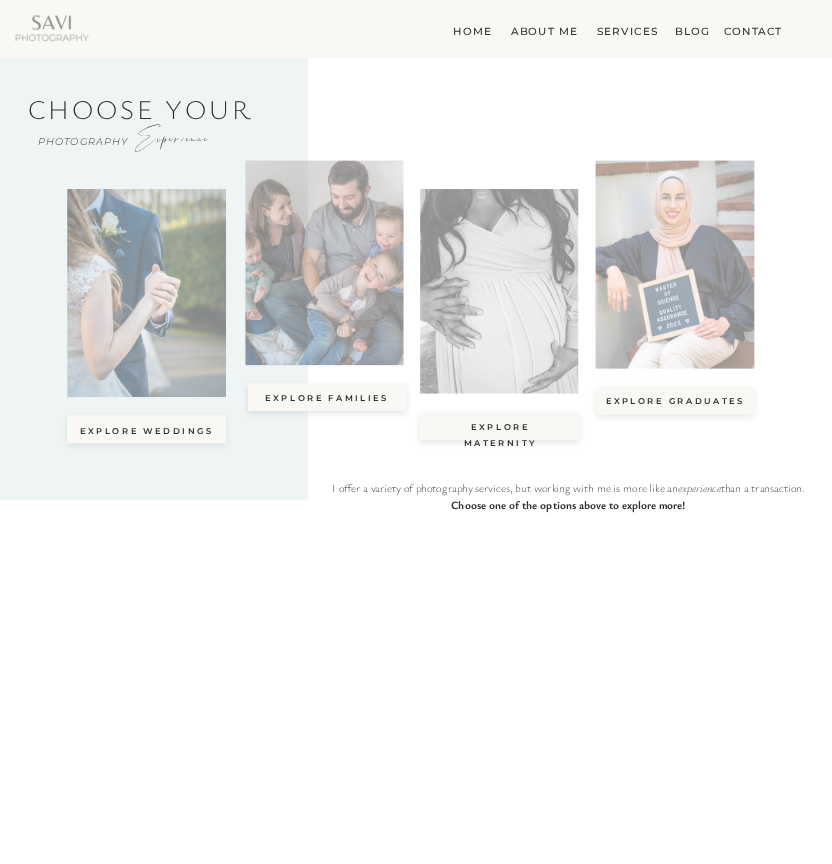 scroll, scrollTop: 0, scrollLeft: 0, axis: both 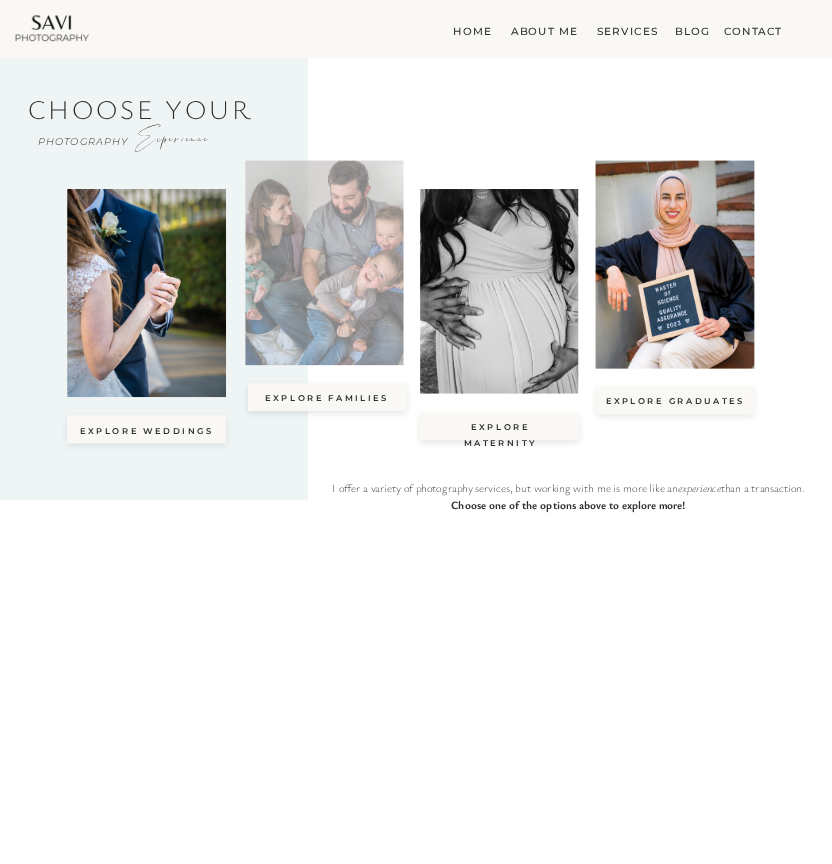 click at bounding box center (324, 262) 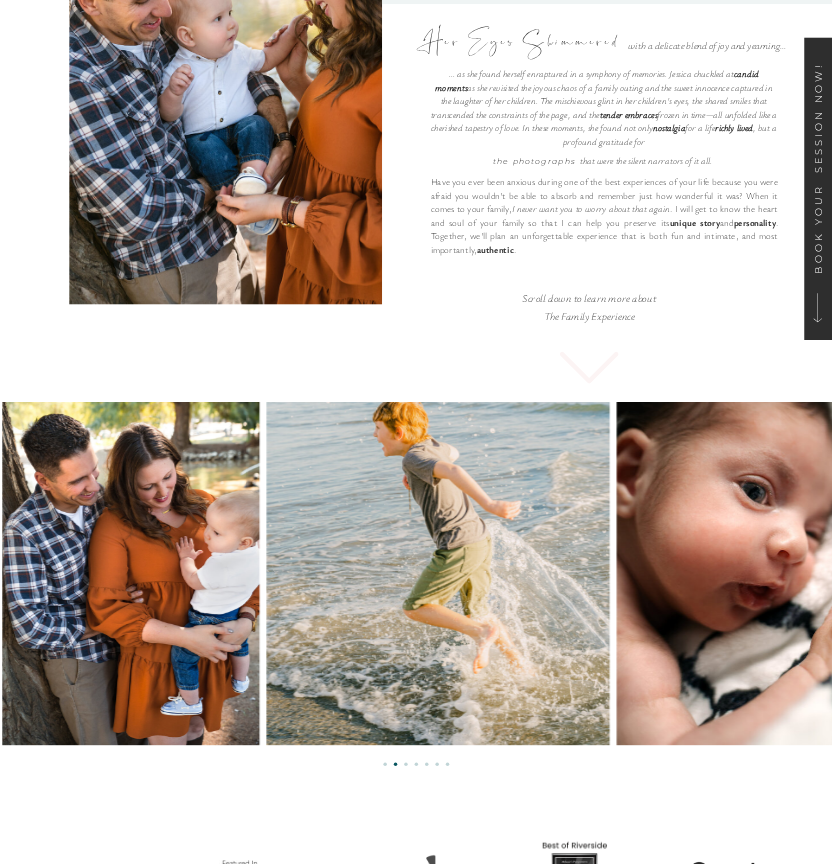 scroll, scrollTop: 0, scrollLeft: 0, axis: both 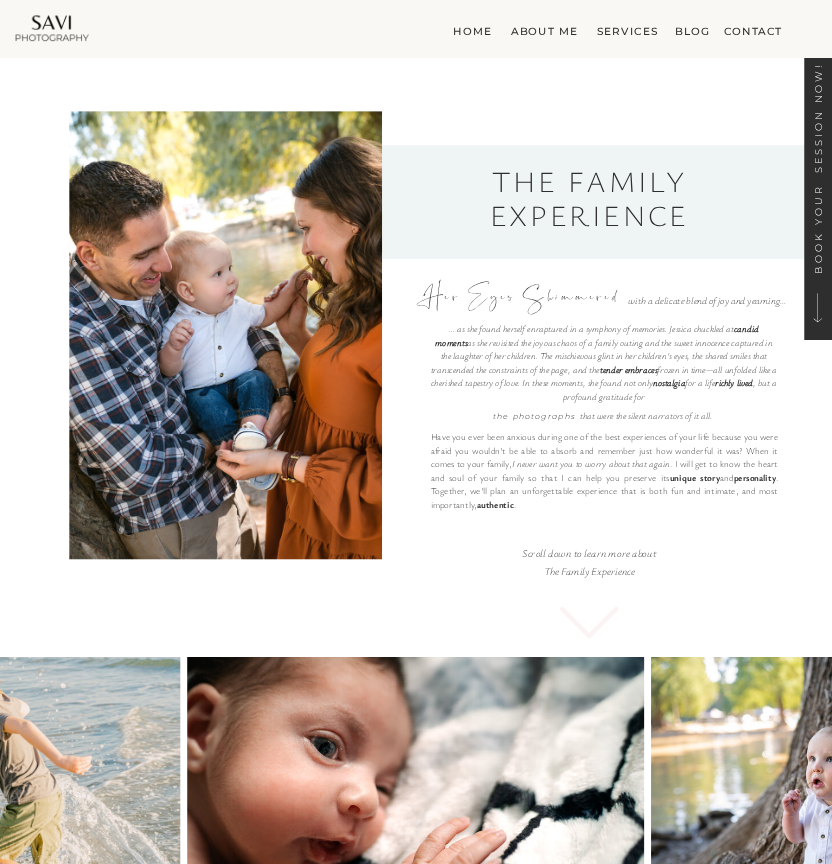 click on "about me" at bounding box center (540, 29) 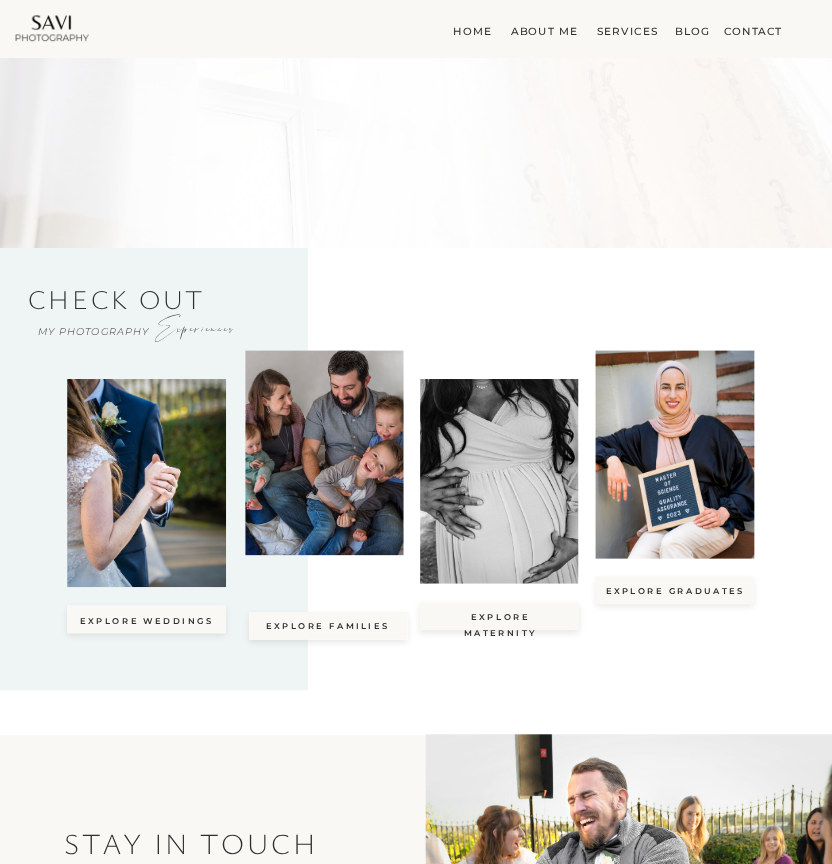 scroll, scrollTop: 2264, scrollLeft: 0, axis: vertical 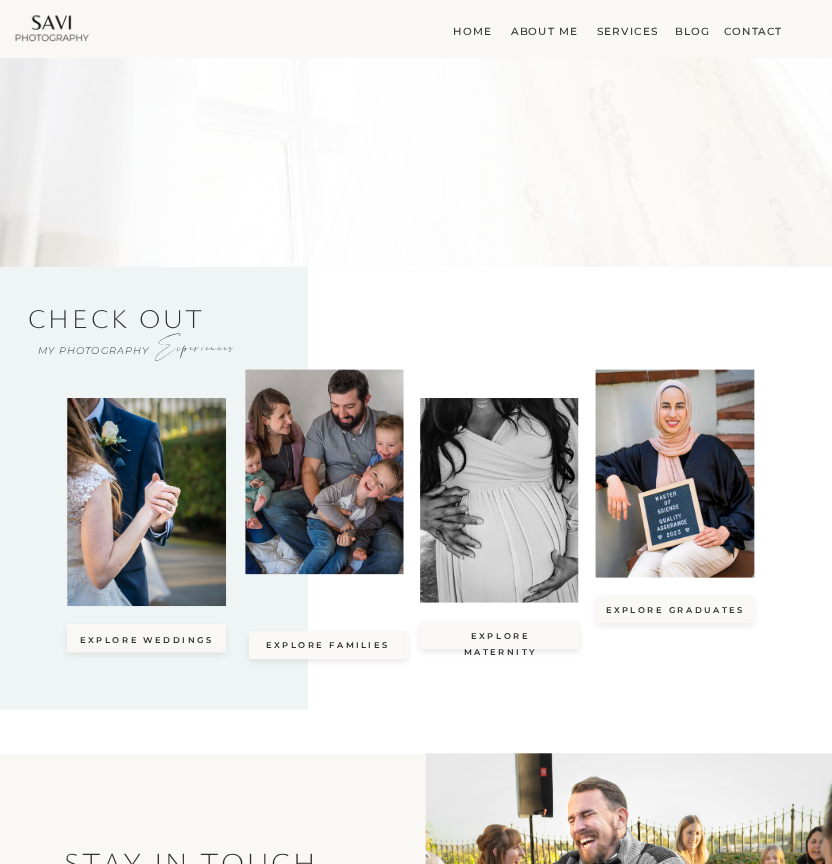 click on "home" at bounding box center (470, 29) 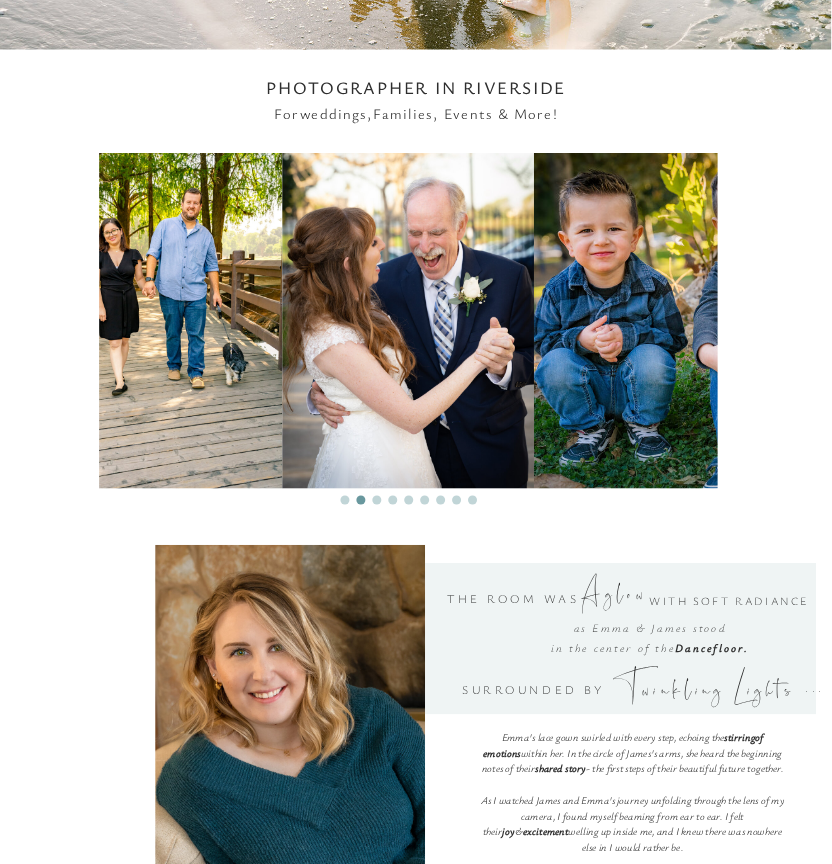 scroll, scrollTop: 468, scrollLeft: 0, axis: vertical 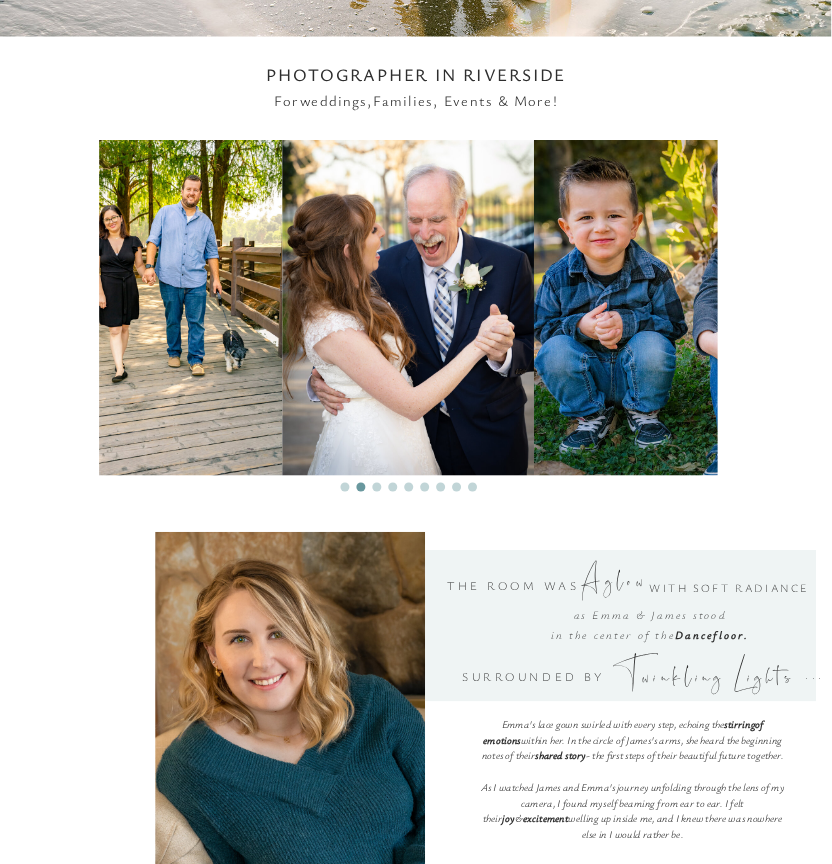 click at bounding box center (408, 308) 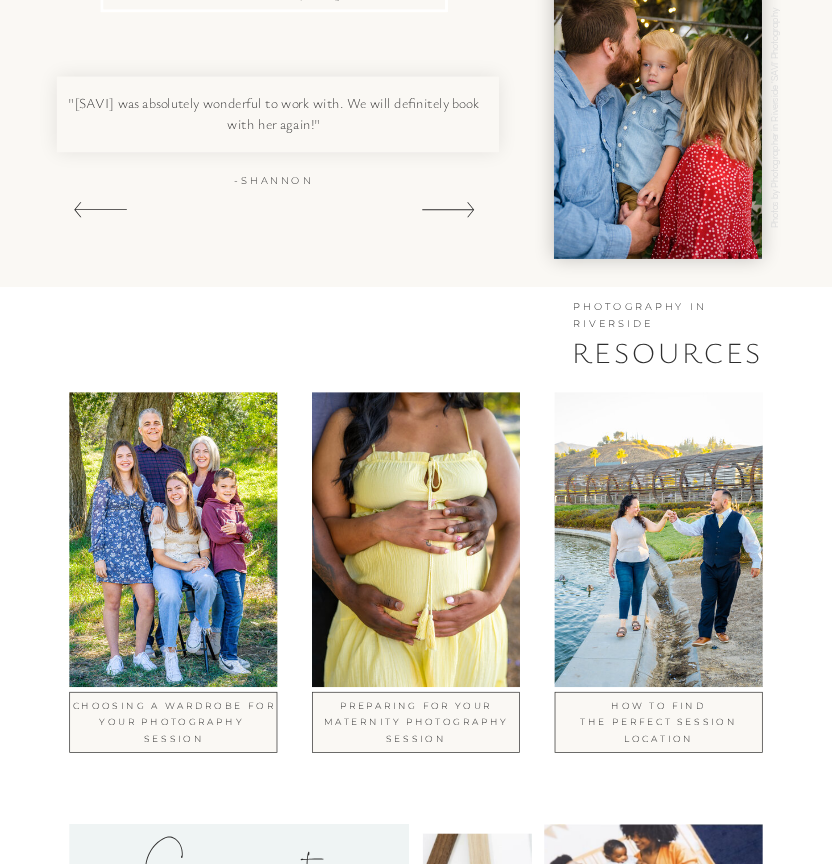 scroll, scrollTop: 2345, scrollLeft: 0, axis: vertical 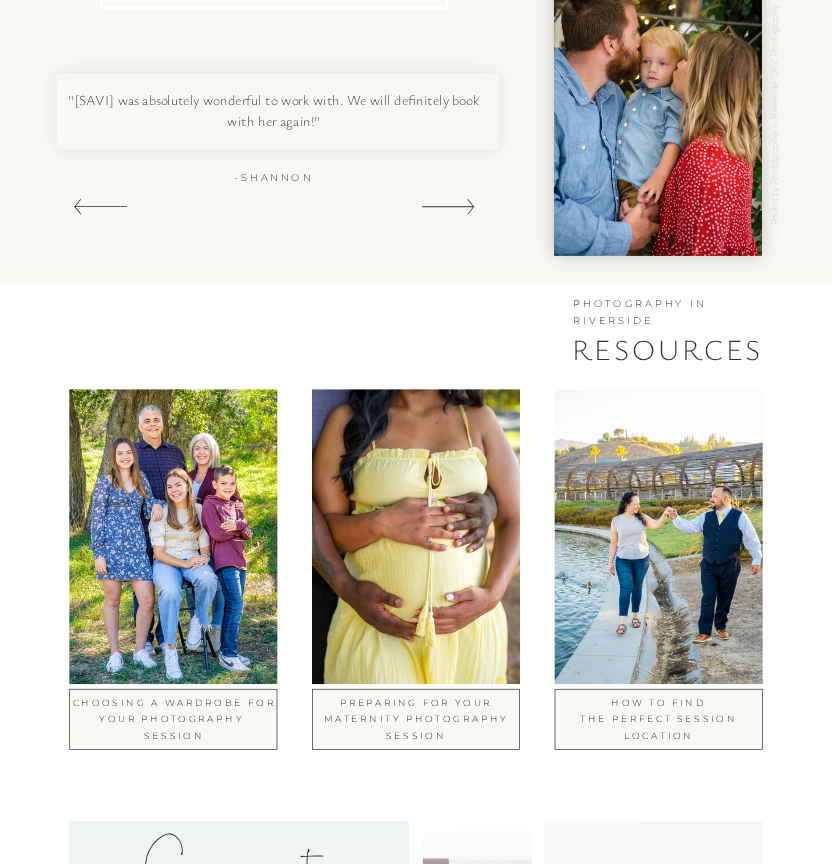 click on "Choosing a wardrobe for  your photography  session" at bounding box center (173, 719) 